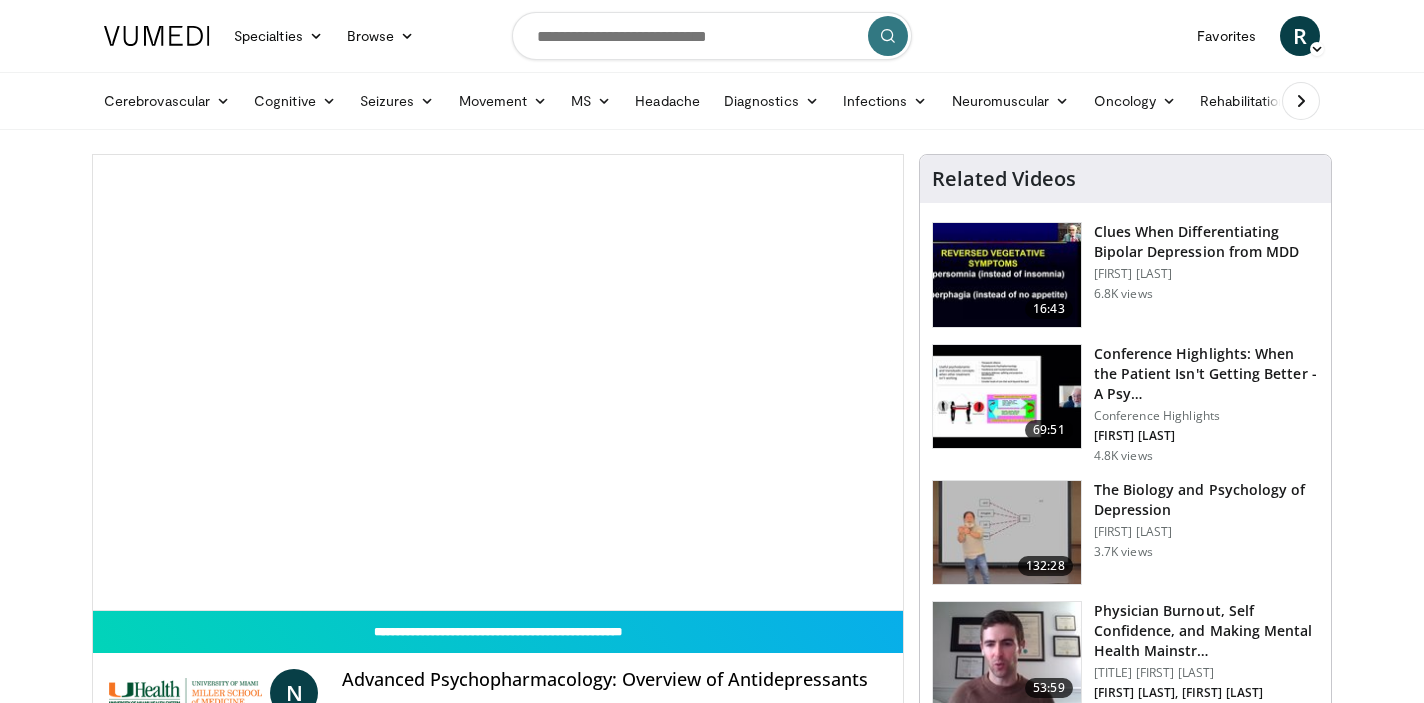scroll, scrollTop: 0, scrollLeft: 0, axis: both 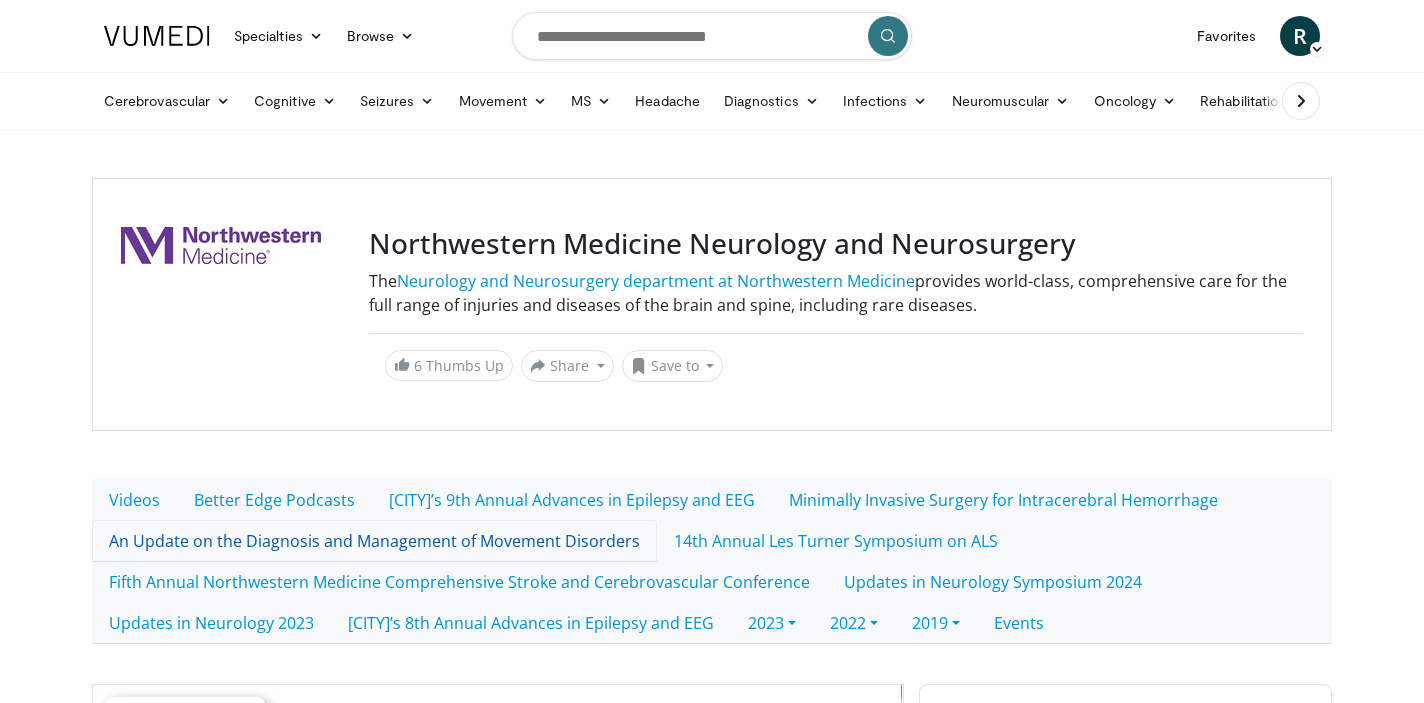 click on "An Update on the Diagnosis and Management of Movement Disorders" at bounding box center (374, 541) 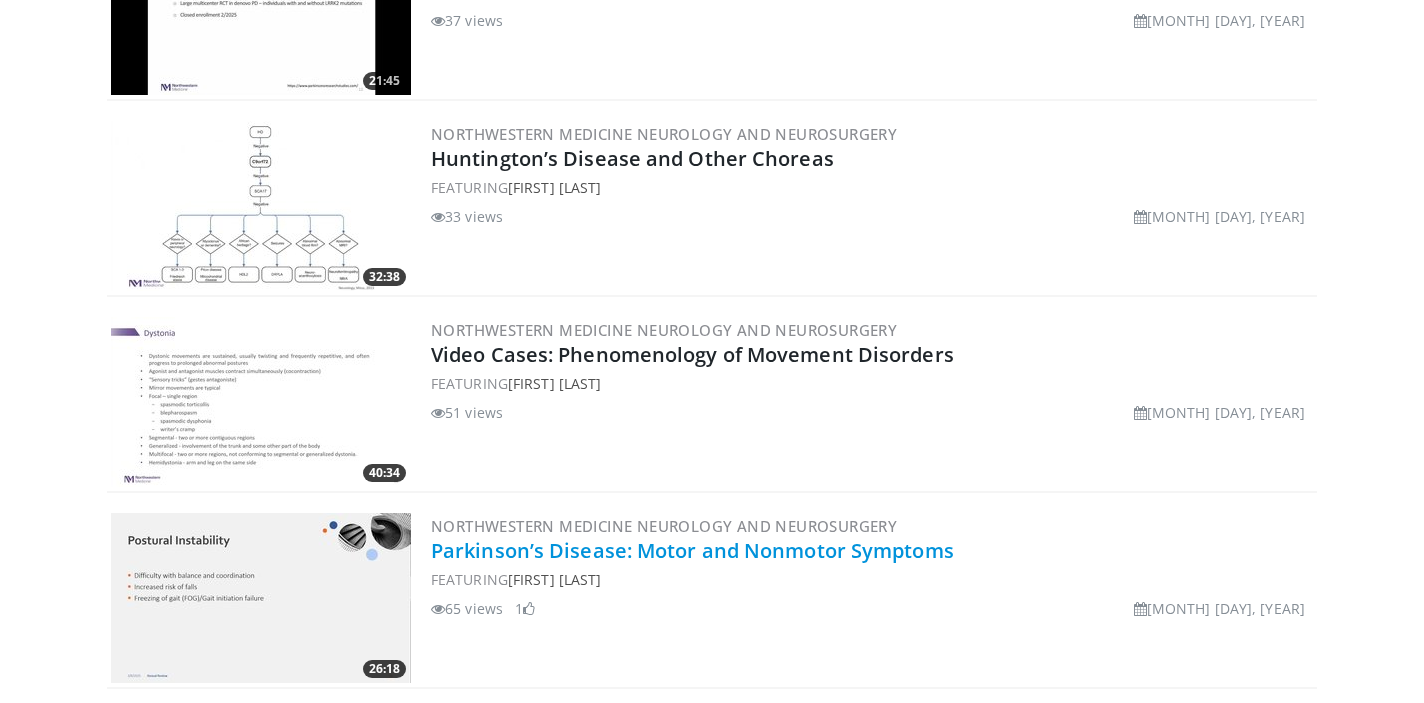 scroll, scrollTop: 1789, scrollLeft: 0, axis: vertical 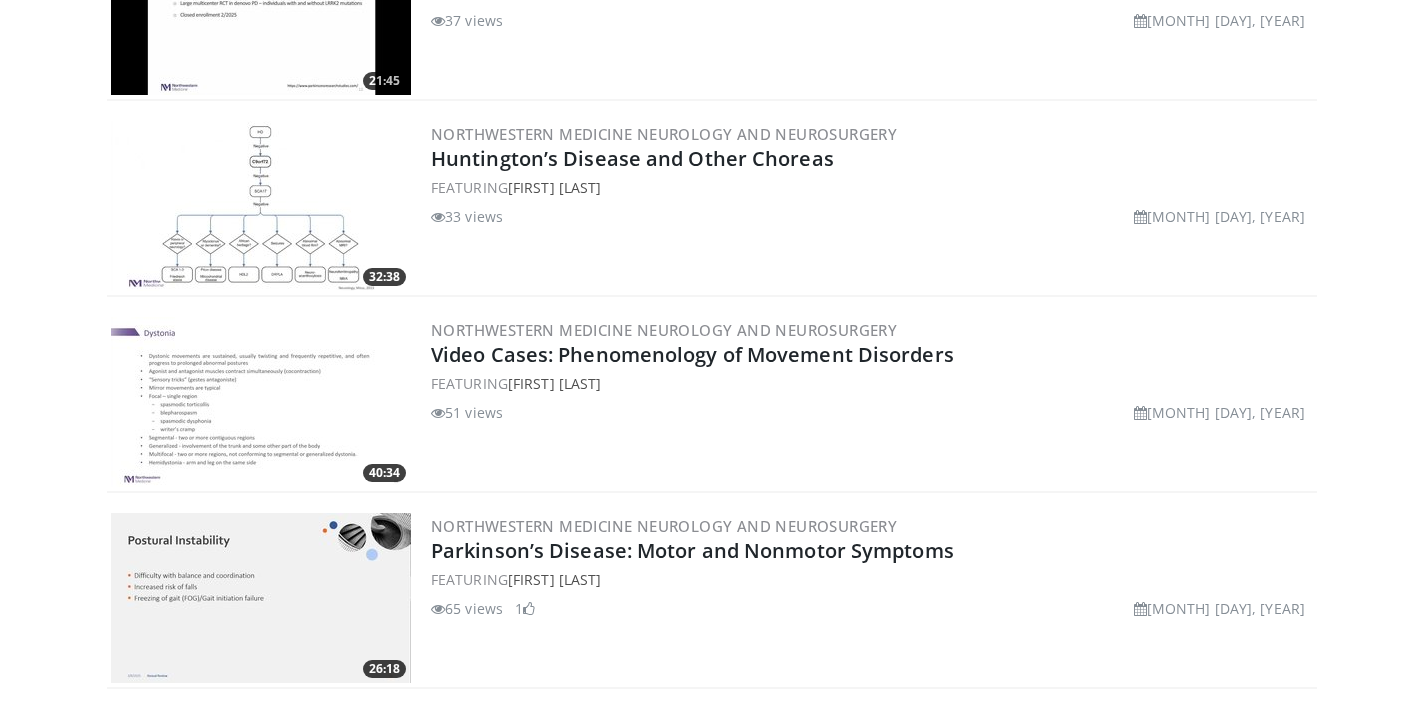 click at bounding box center [261, 402] 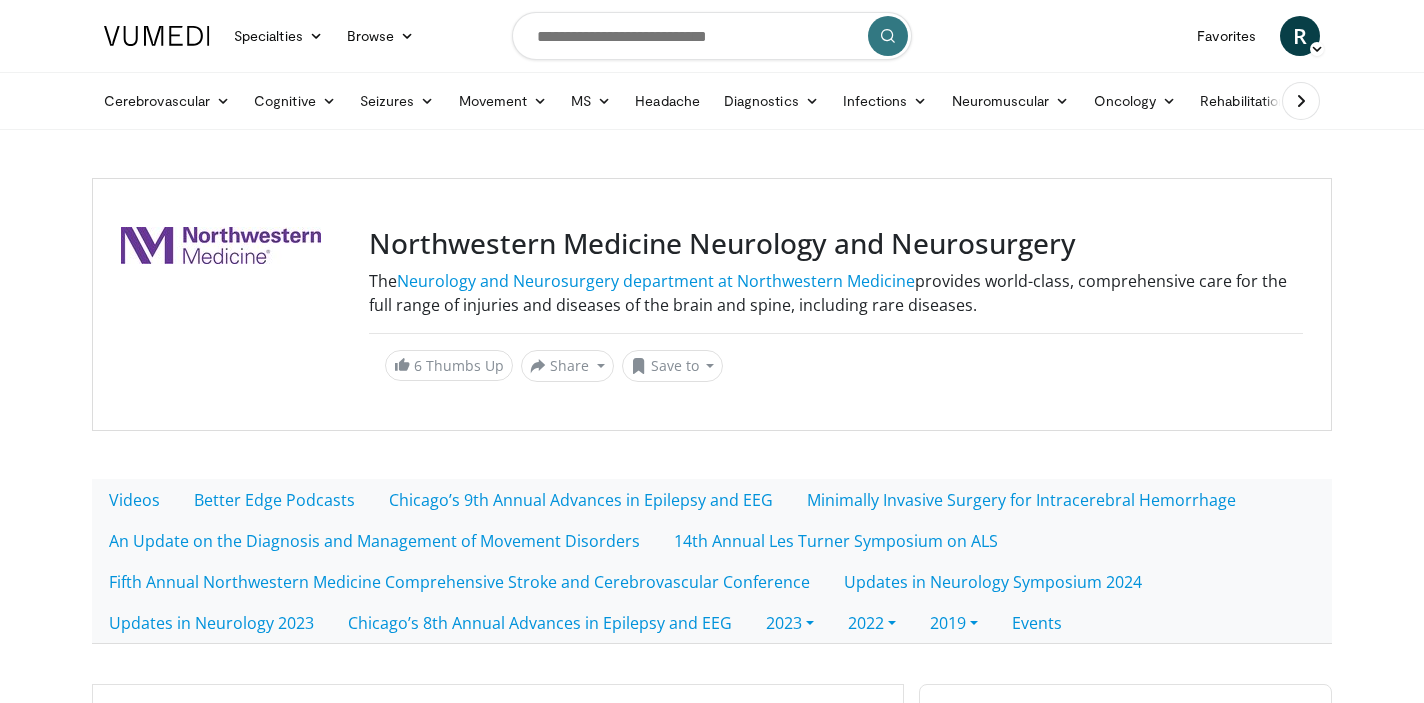 scroll, scrollTop: 0, scrollLeft: 0, axis: both 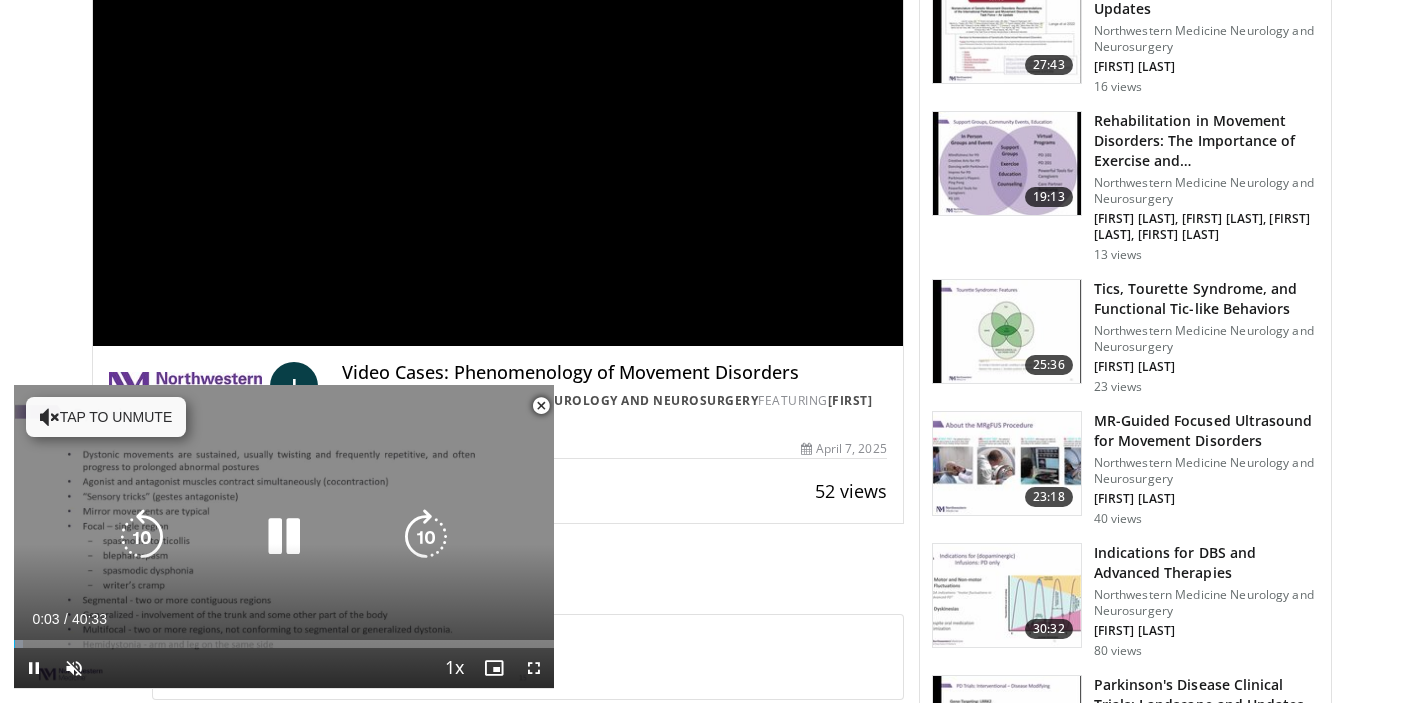 click on "Tap to unmute" at bounding box center (106, 417) 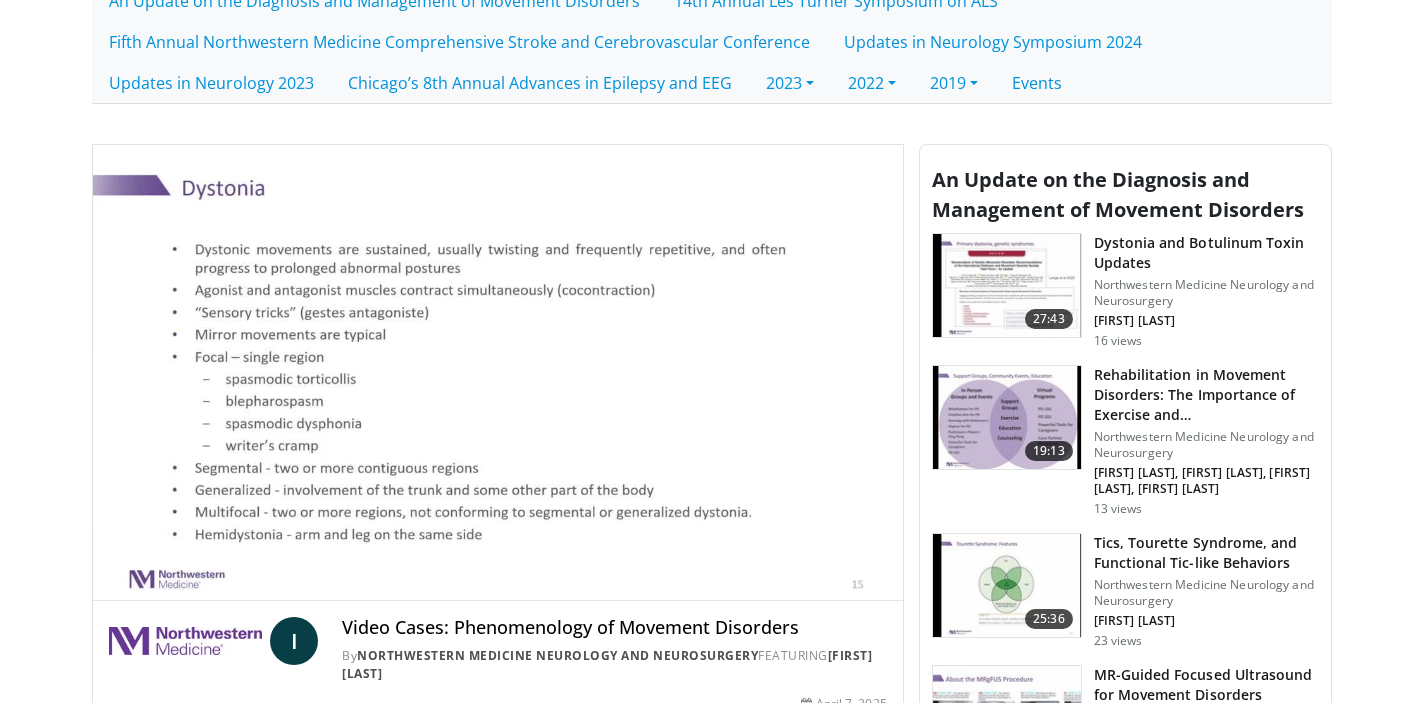 scroll, scrollTop: 546, scrollLeft: 0, axis: vertical 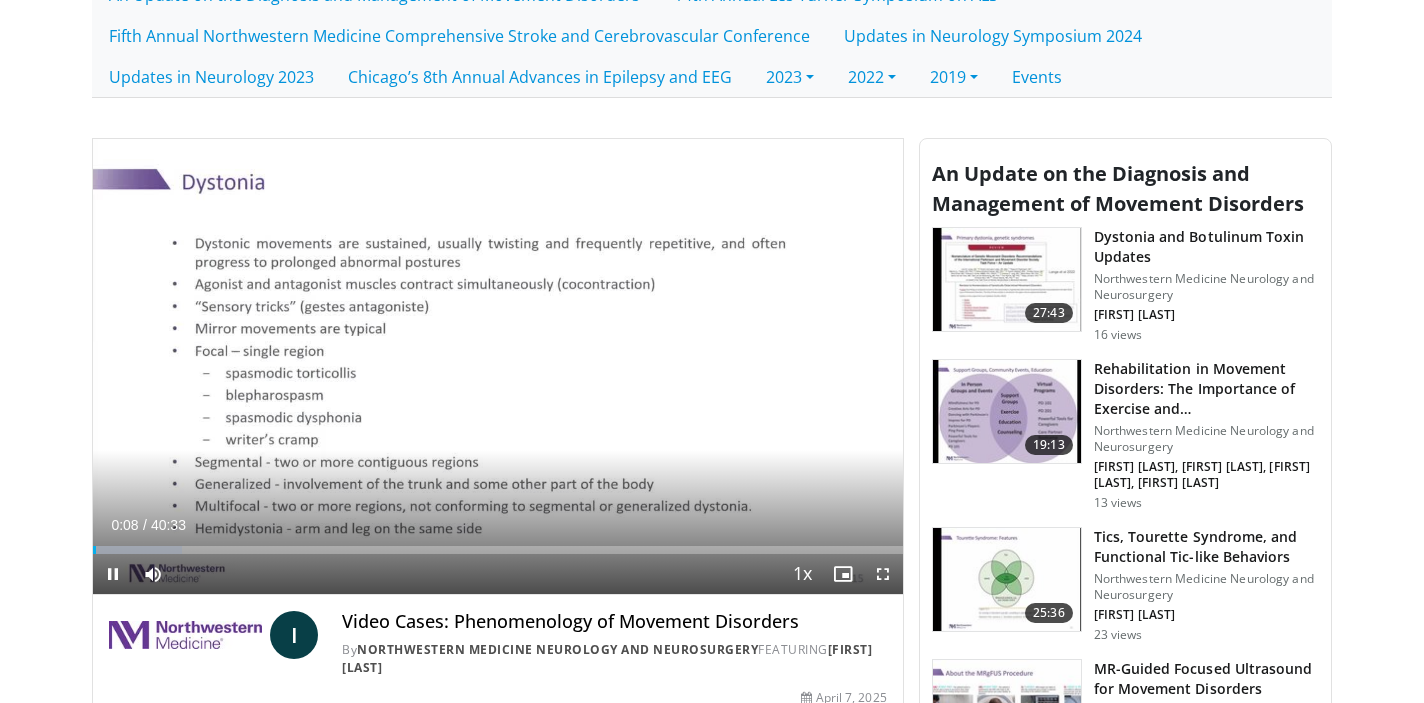 click at bounding box center (883, 574) 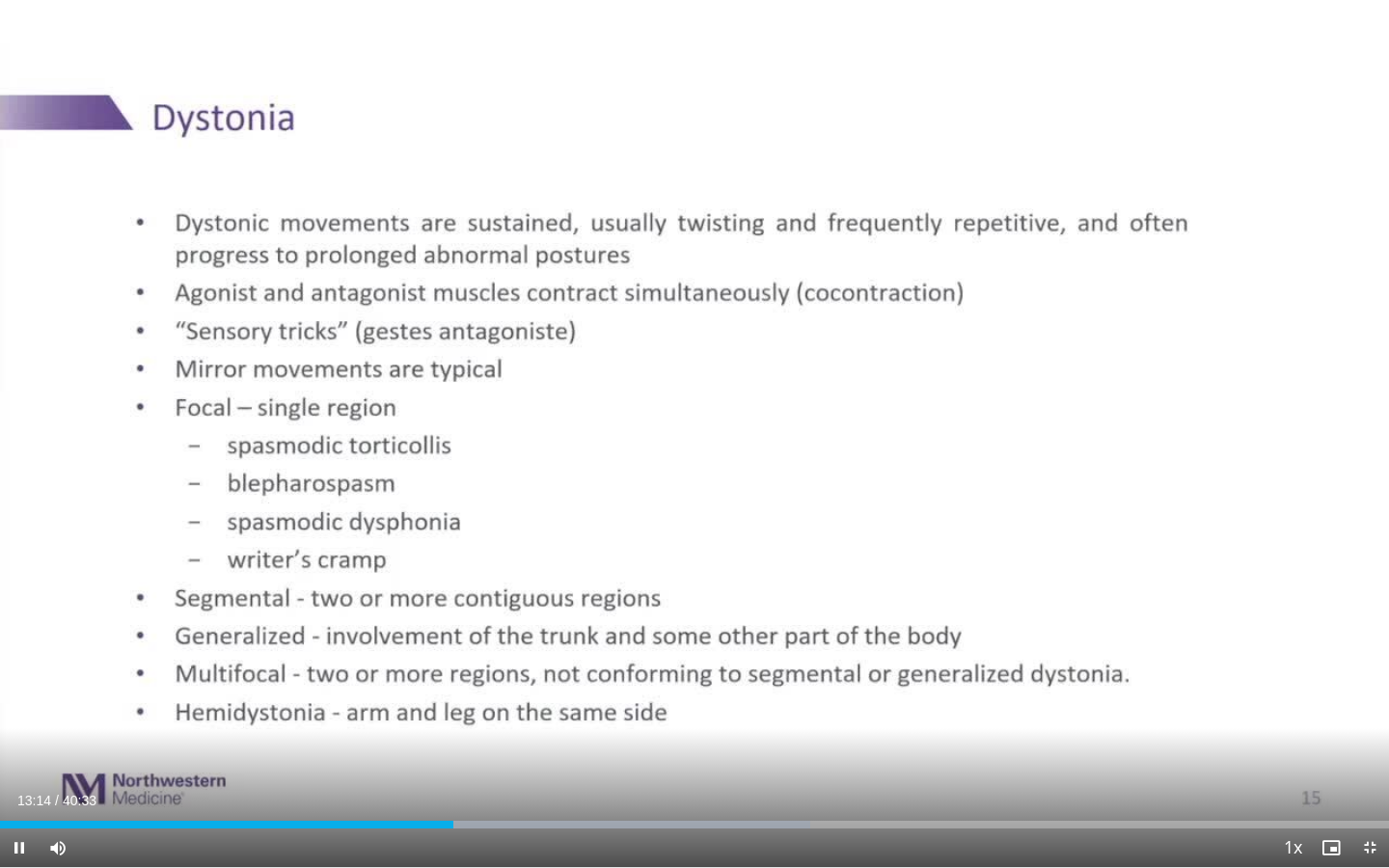 click at bounding box center [1370, 848] 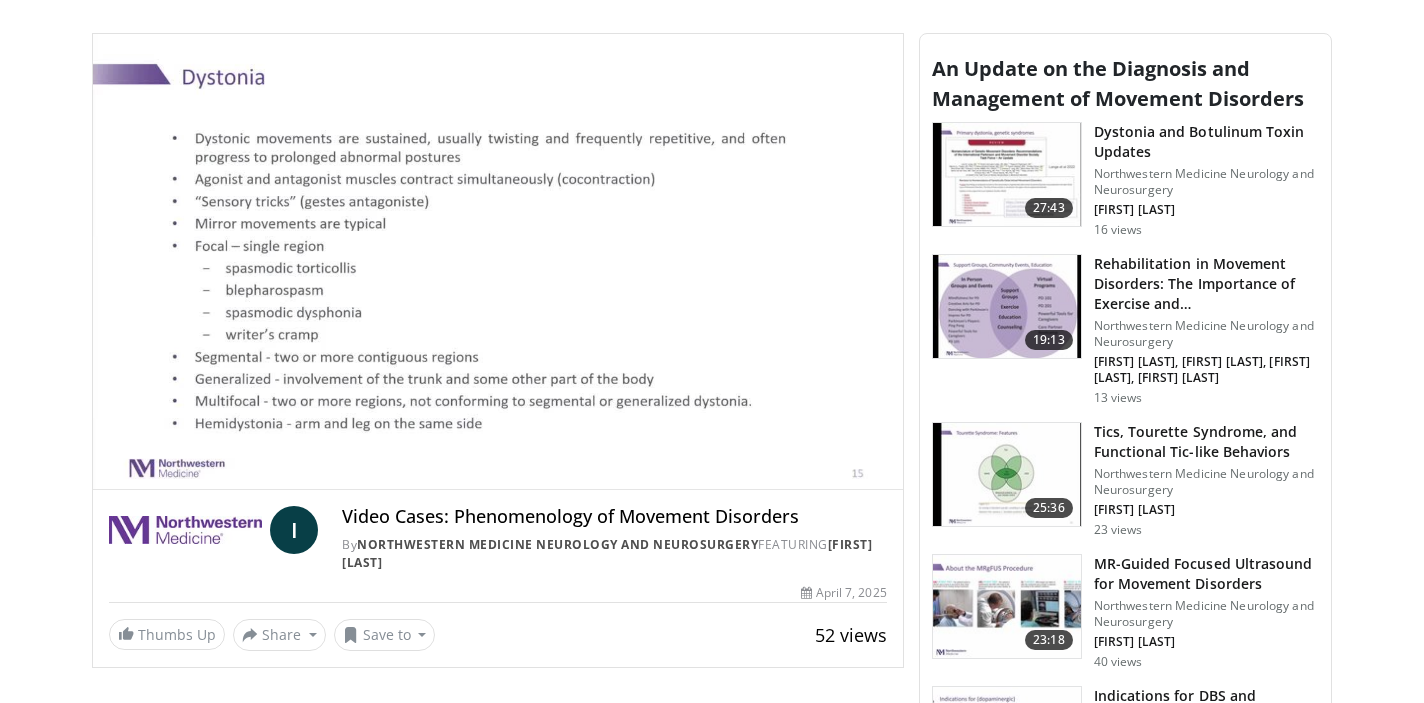 scroll, scrollTop: 654, scrollLeft: 0, axis: vertical 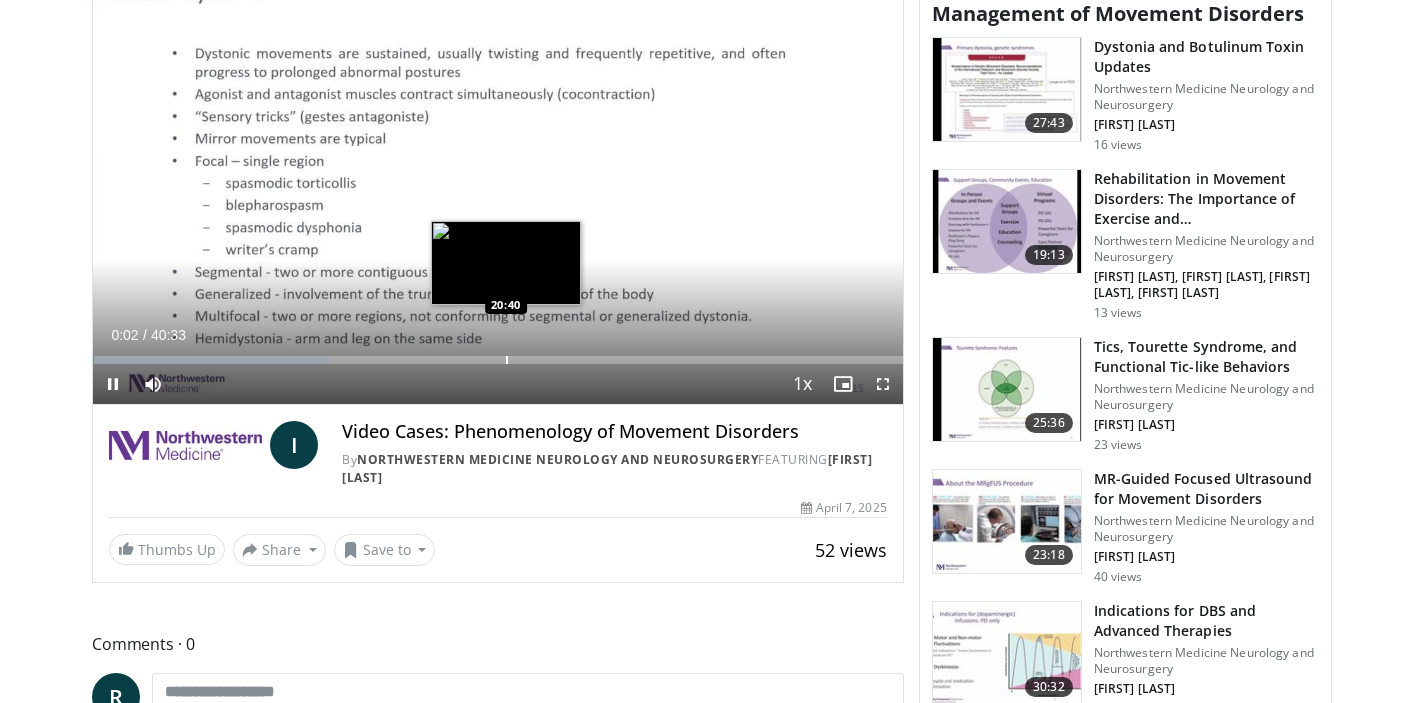 click at bounding box center [507, 360] 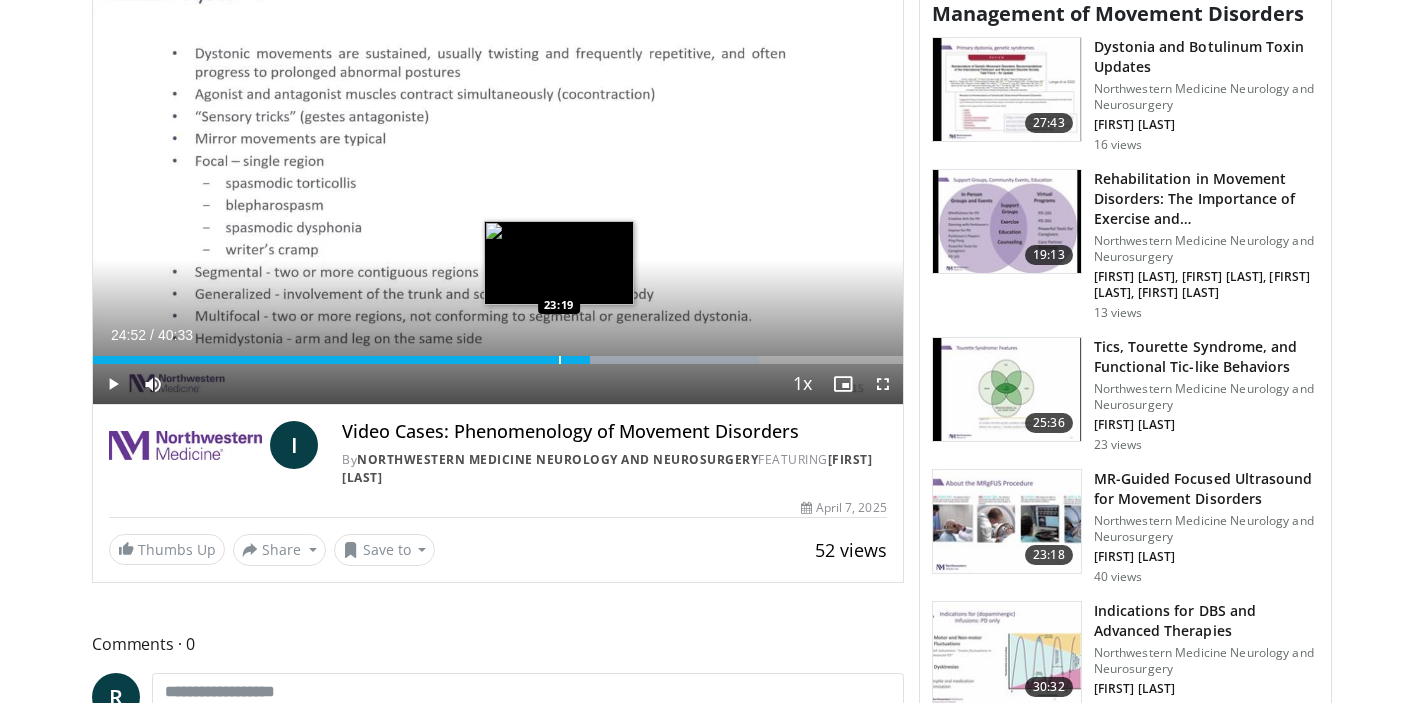 click at bounding box center (560, 360) 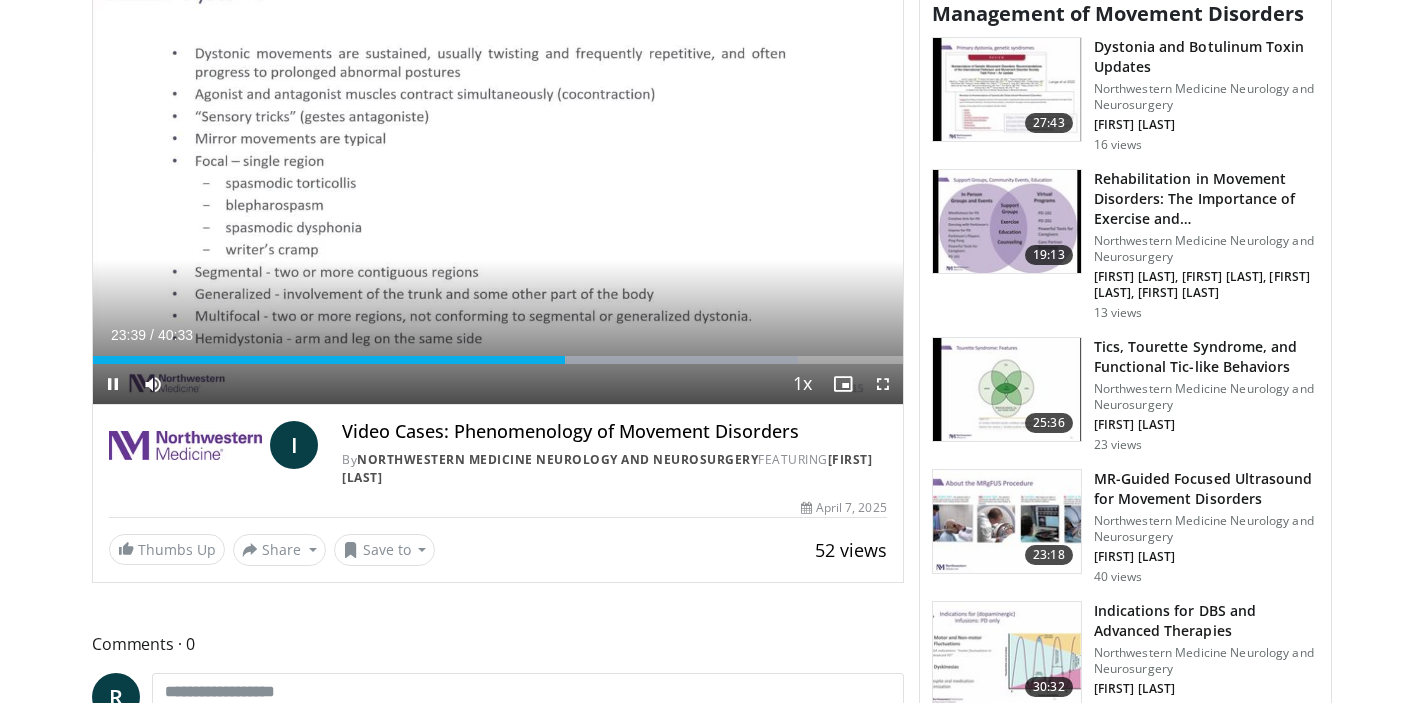 click at bounding box center [883, 384] 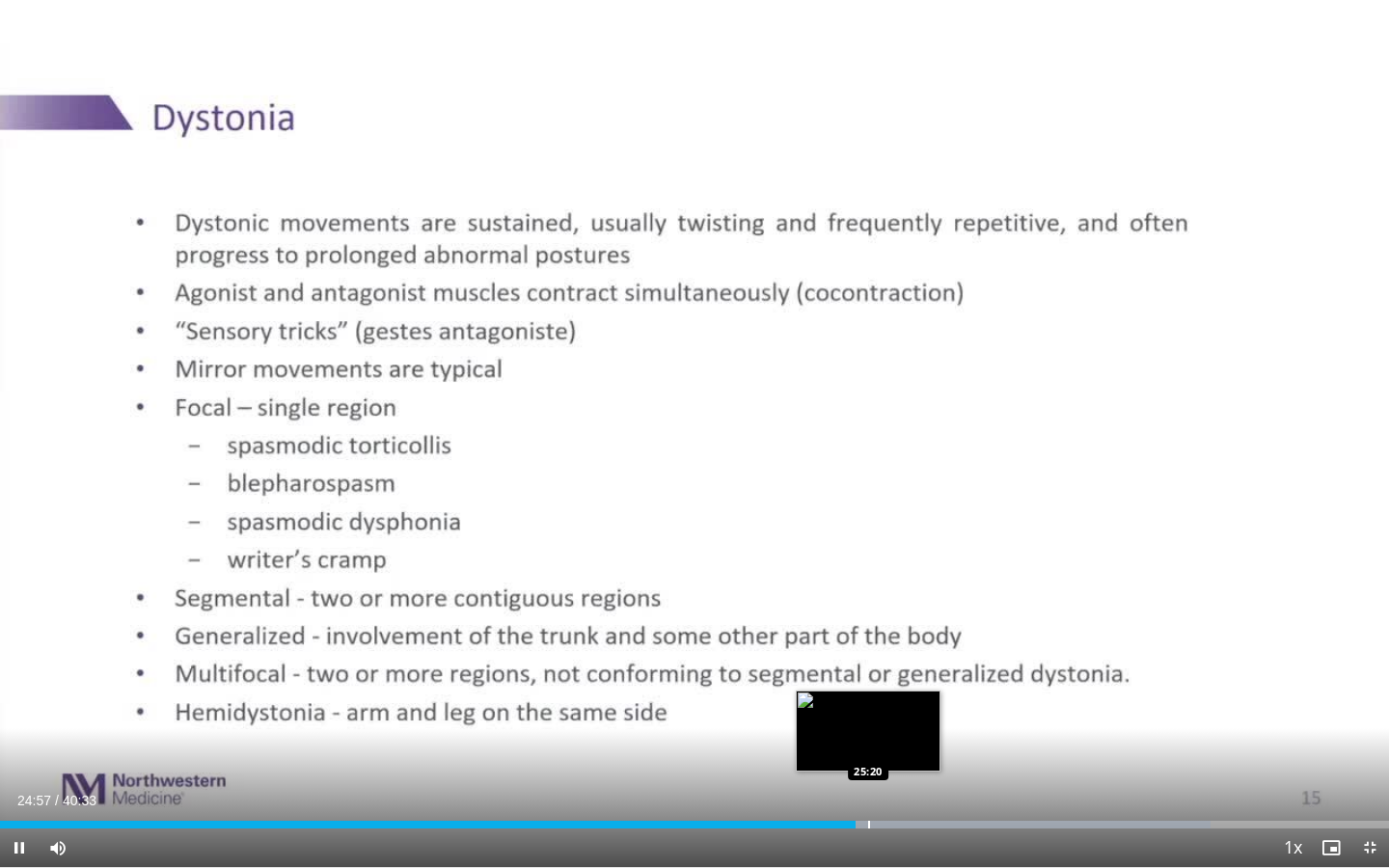 click at bounding box center [869, 825] 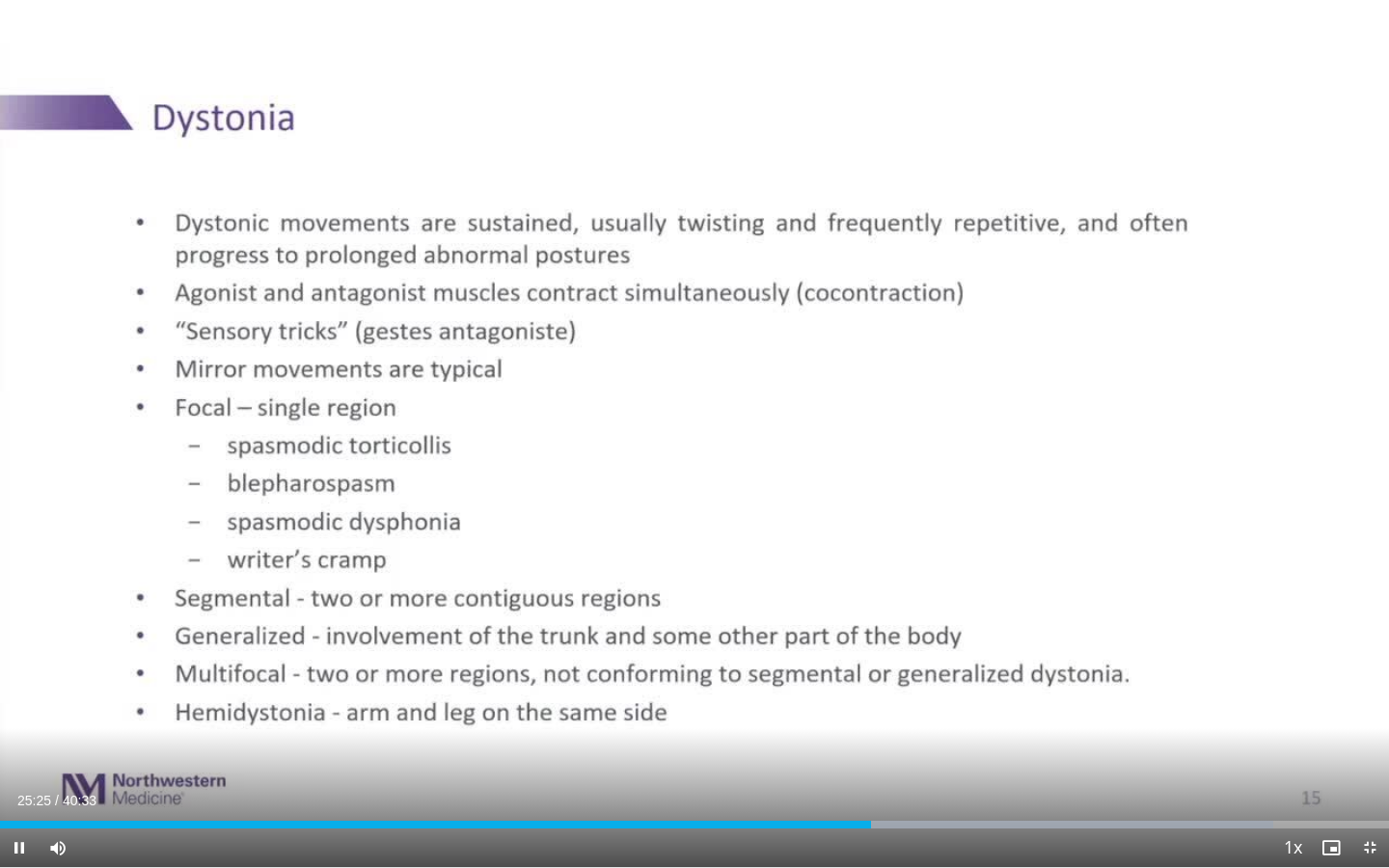 click at bounding box center (1370, 848) 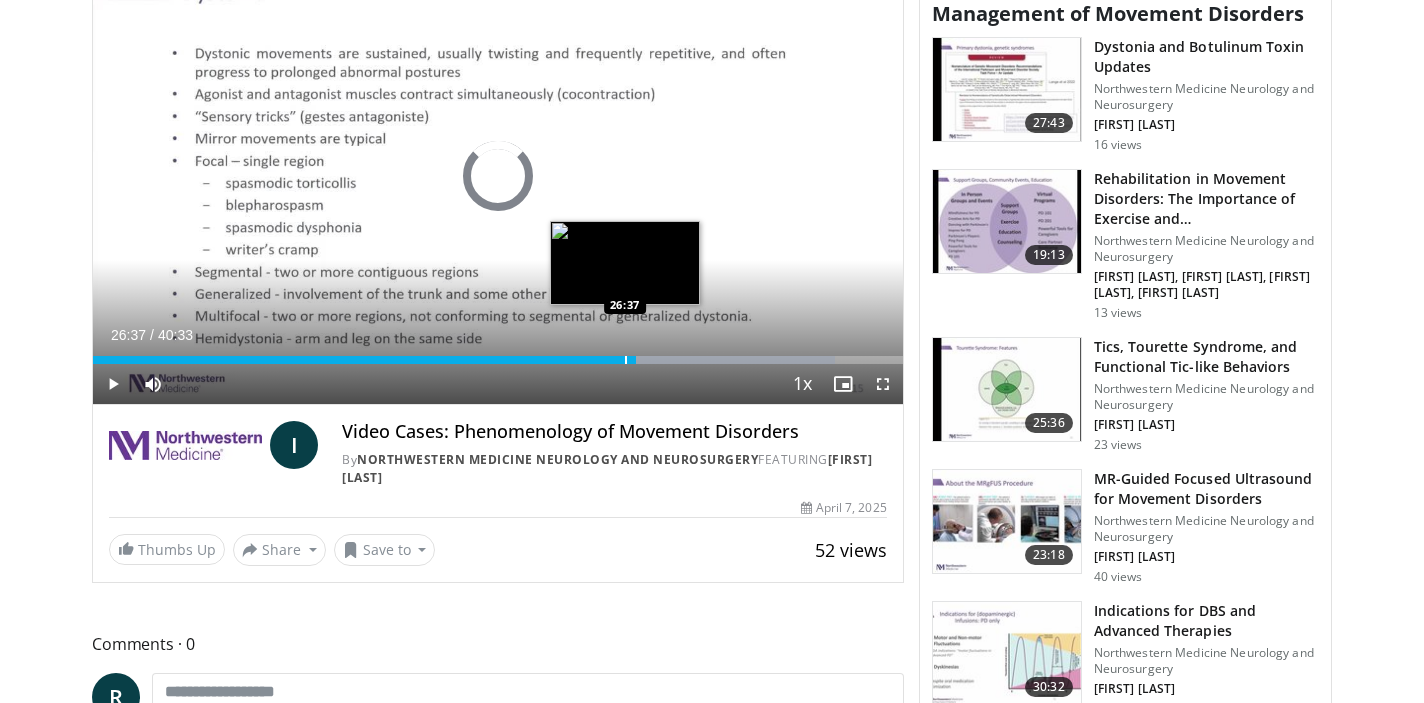 click at bounding box center (626, 360) 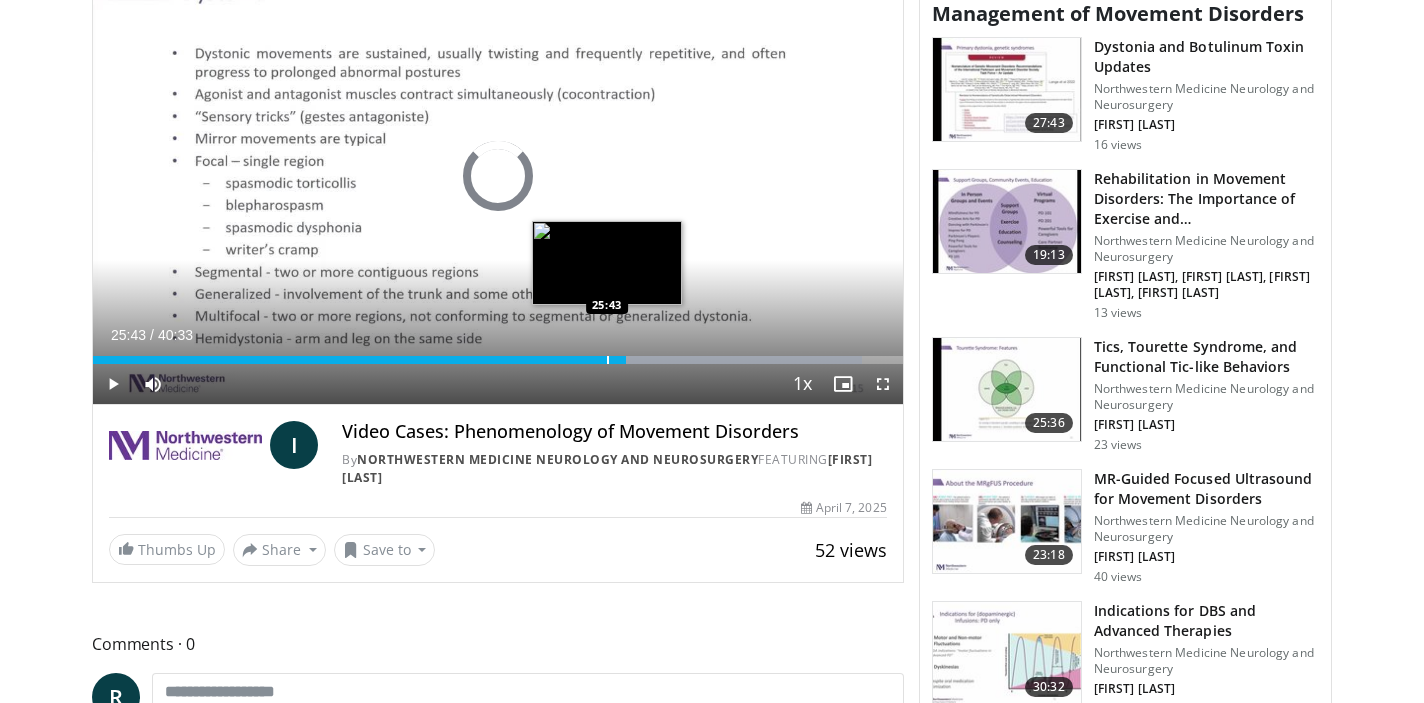 click at bounding box center (608, 360) 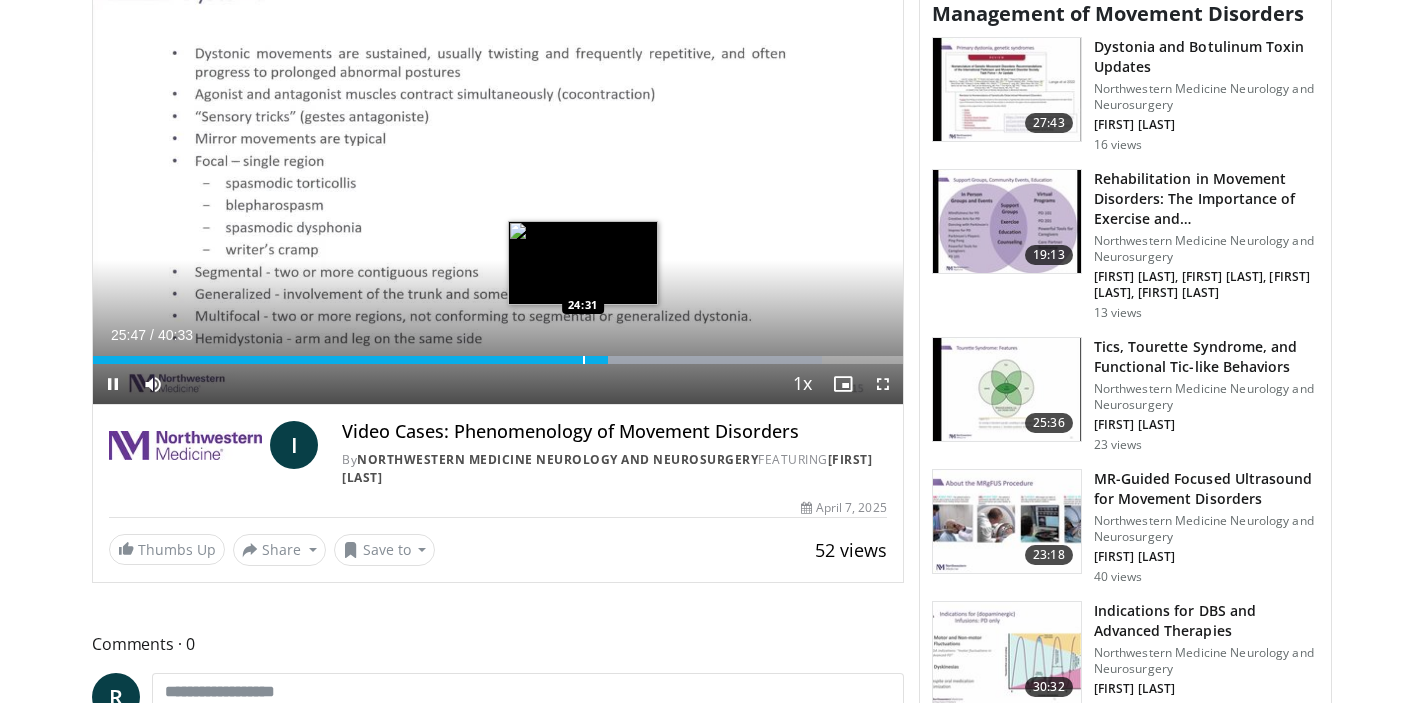 click at bounding box center (584, 360) 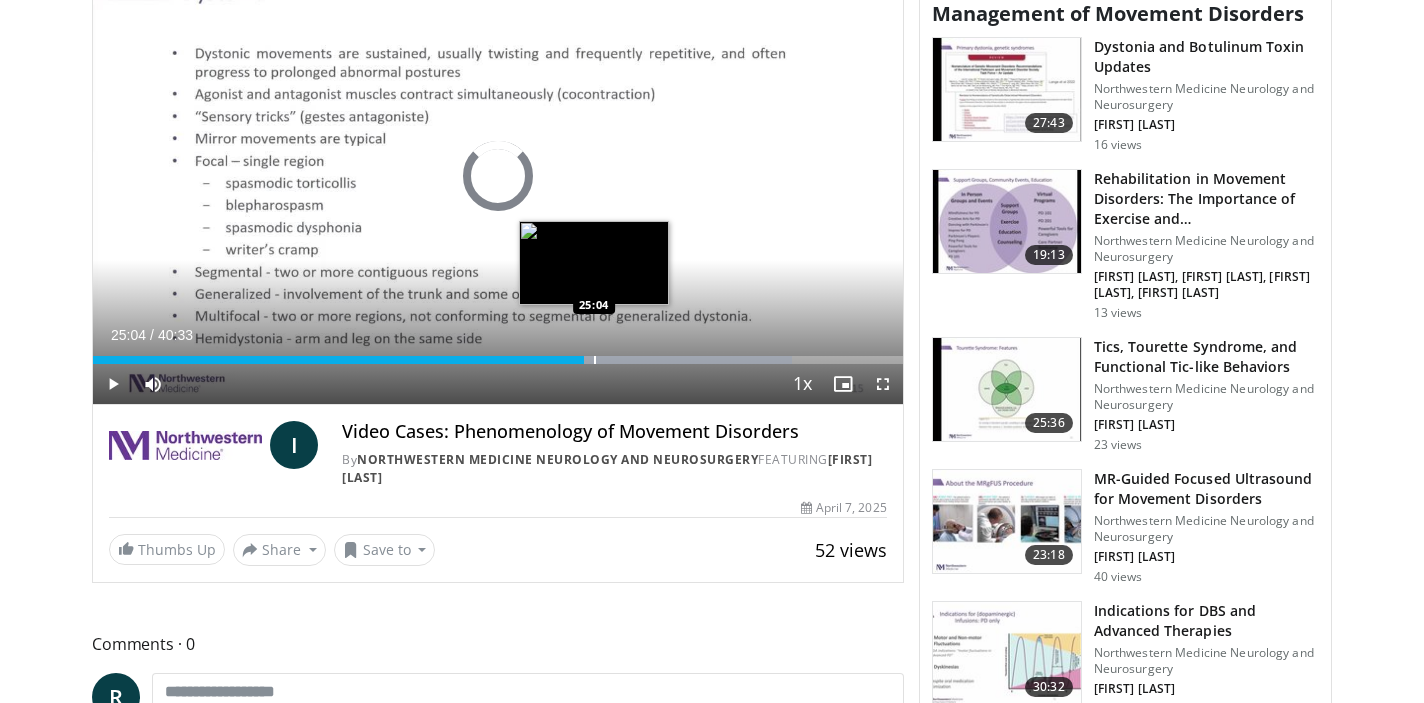 click at bounding box center [595, 360] 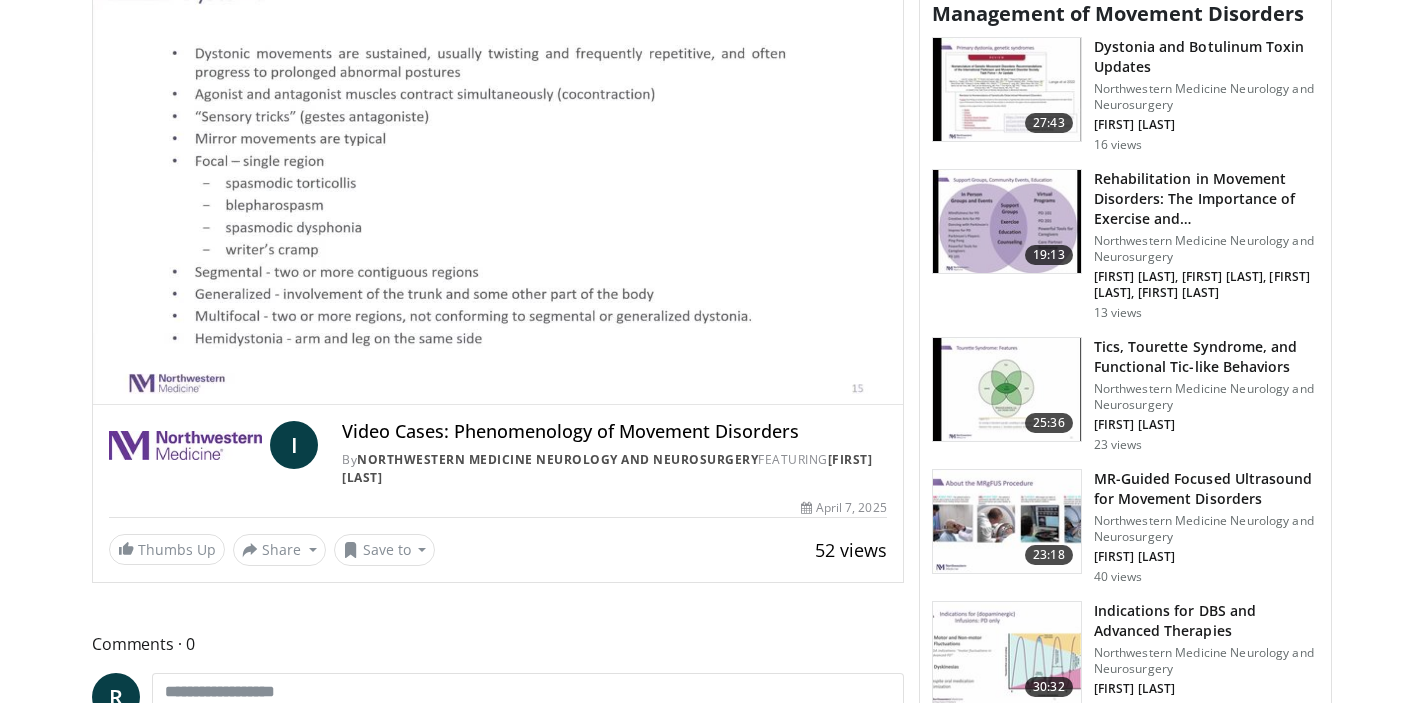 scroll, scrollTop: 742, scrollLeft: 0, axis: vertical 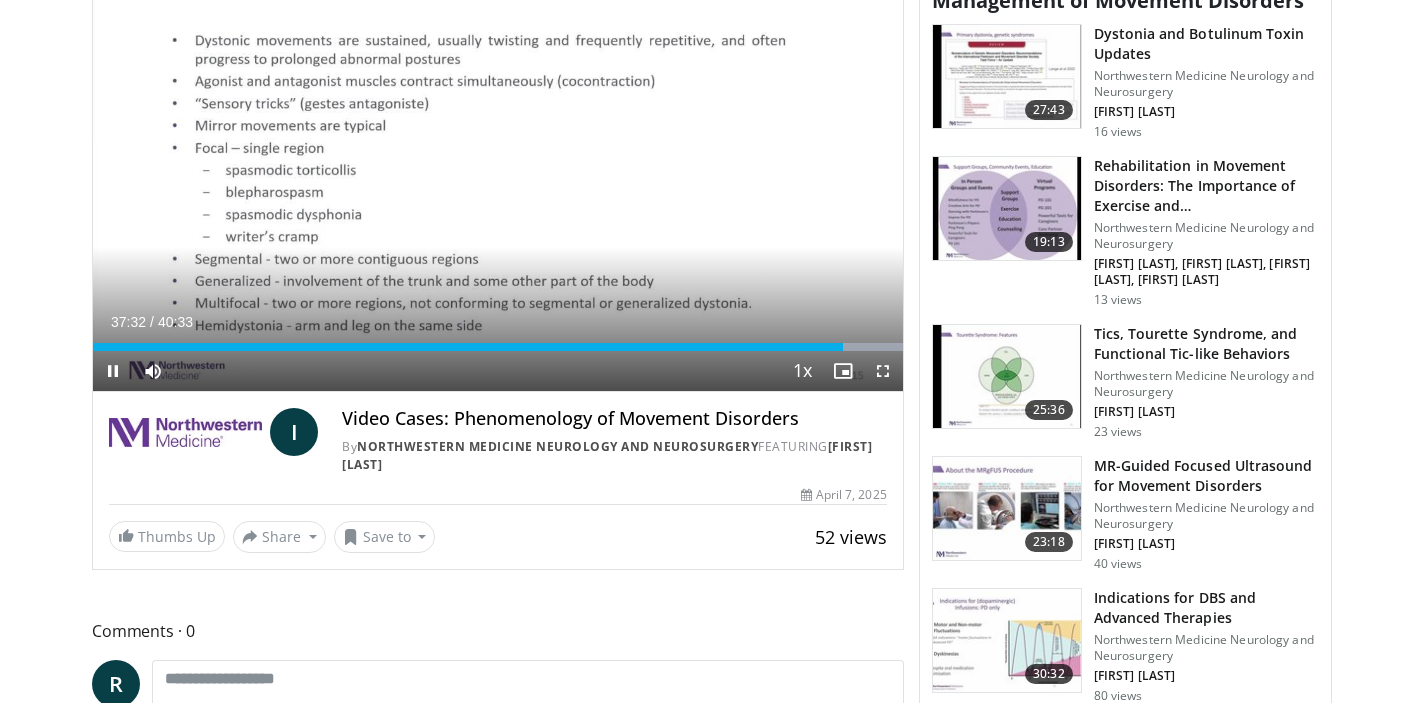 click at bounding box center (113, 371) 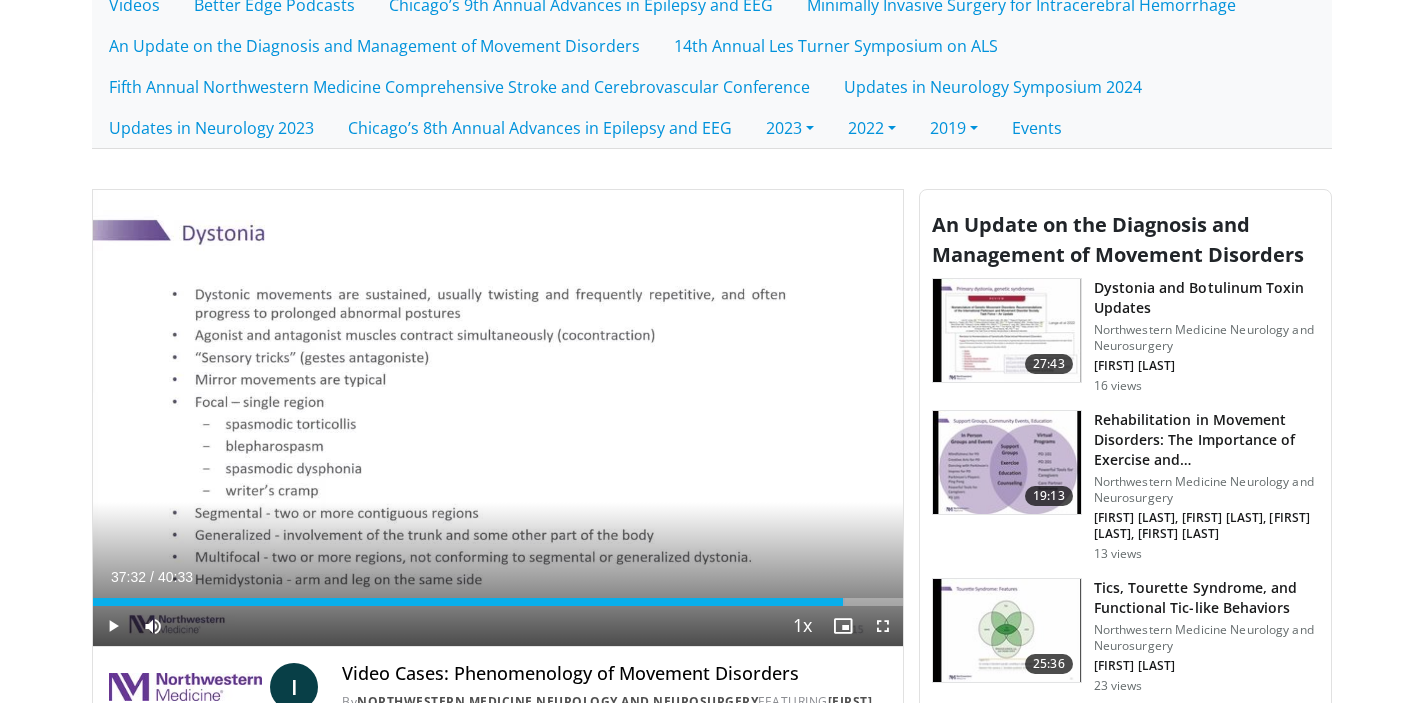 scroll, scrollTop: 461, scrollLeft: 0, axis: vertical 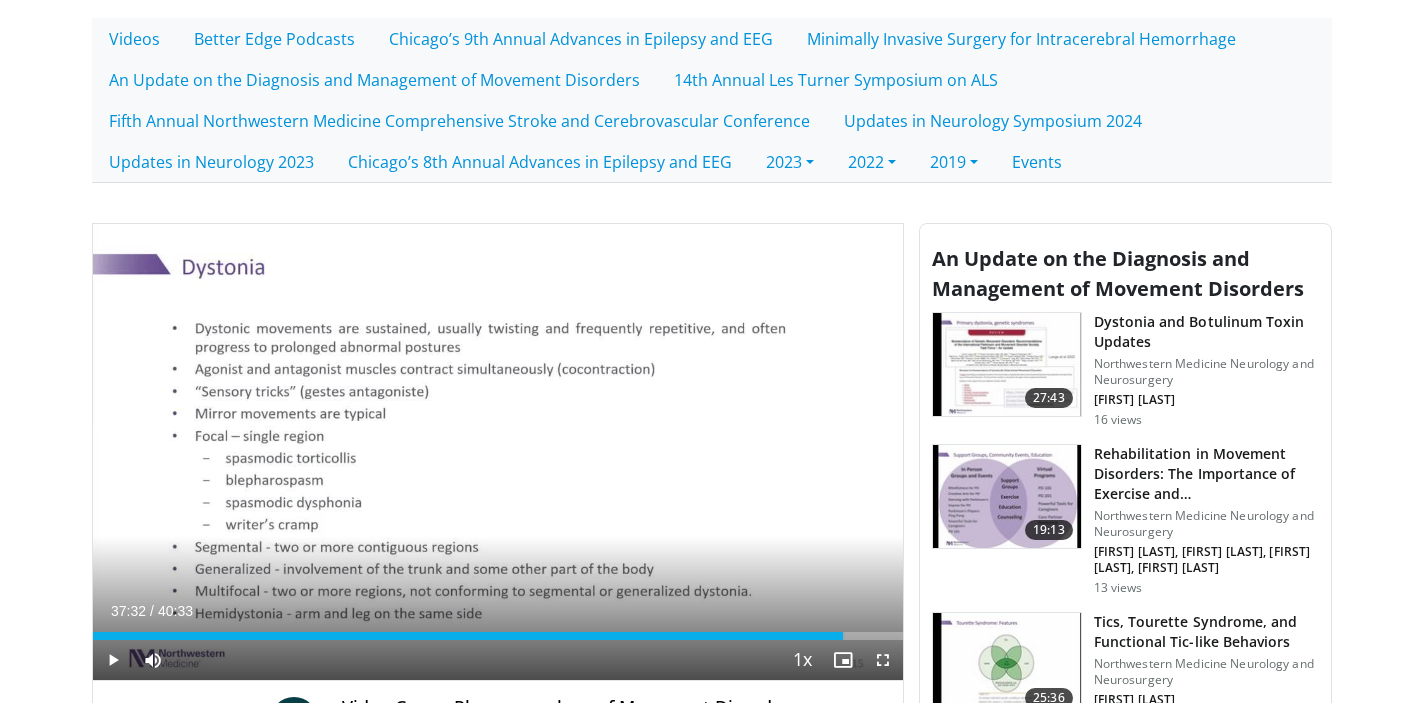 click at bounding box center (1007, 365) 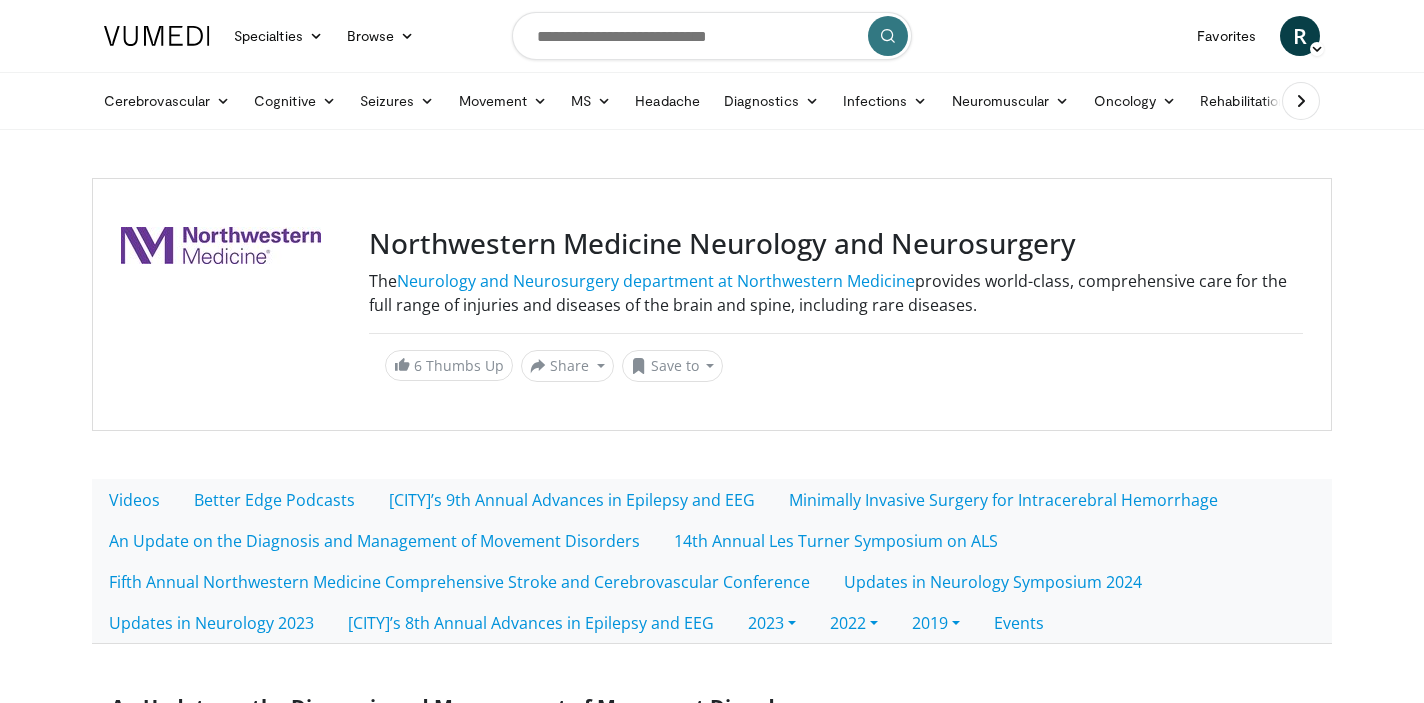 scroll, scrollTop: 1789, scrollLeft: 0, axis: vertical 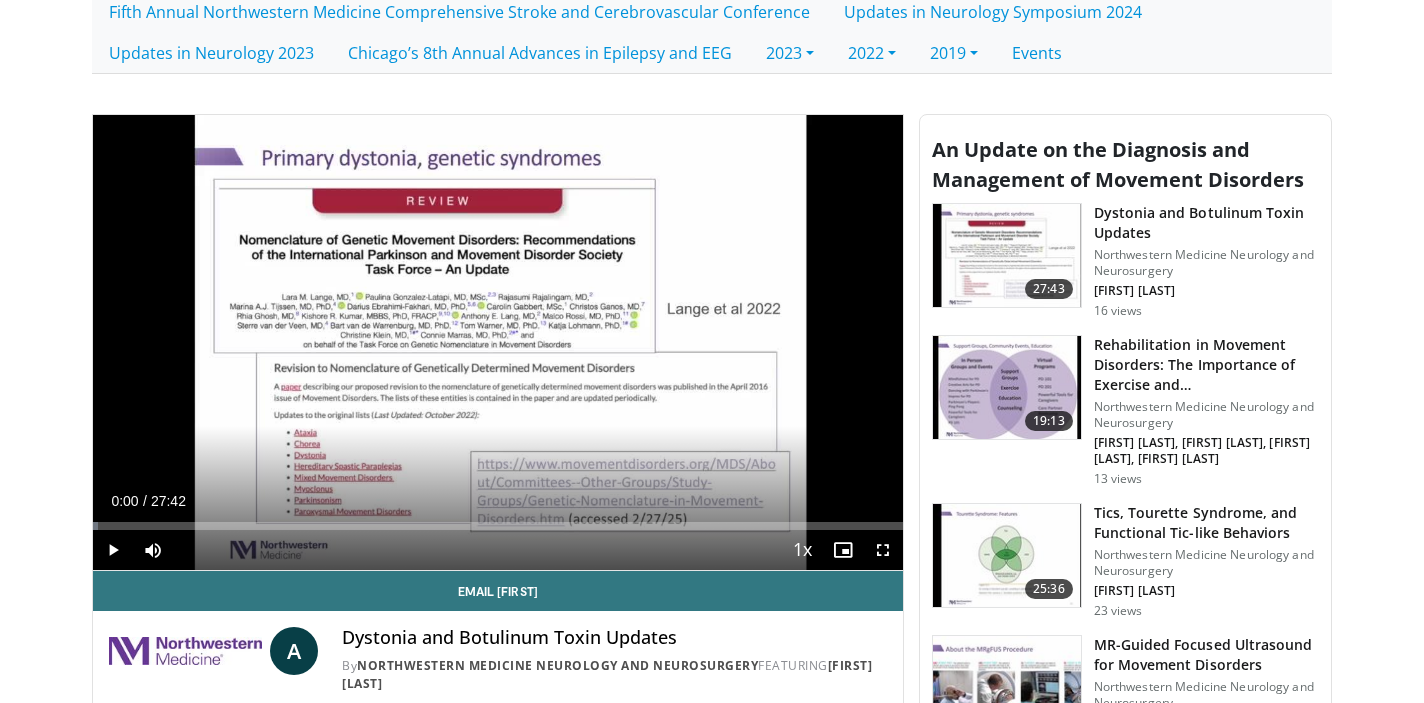 click at bounding box center [113, 550] 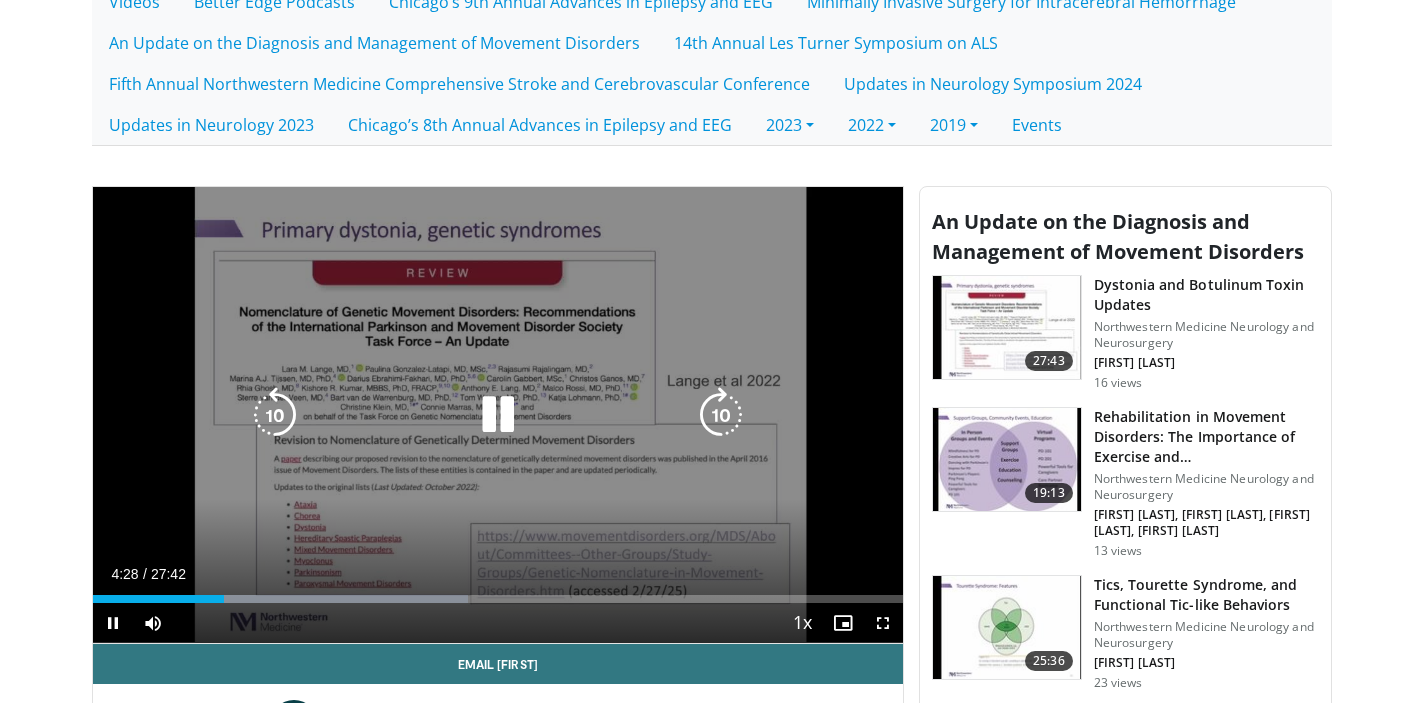 scroll, scrollTop: 529, scrollLeft: 0, axis: vertical 